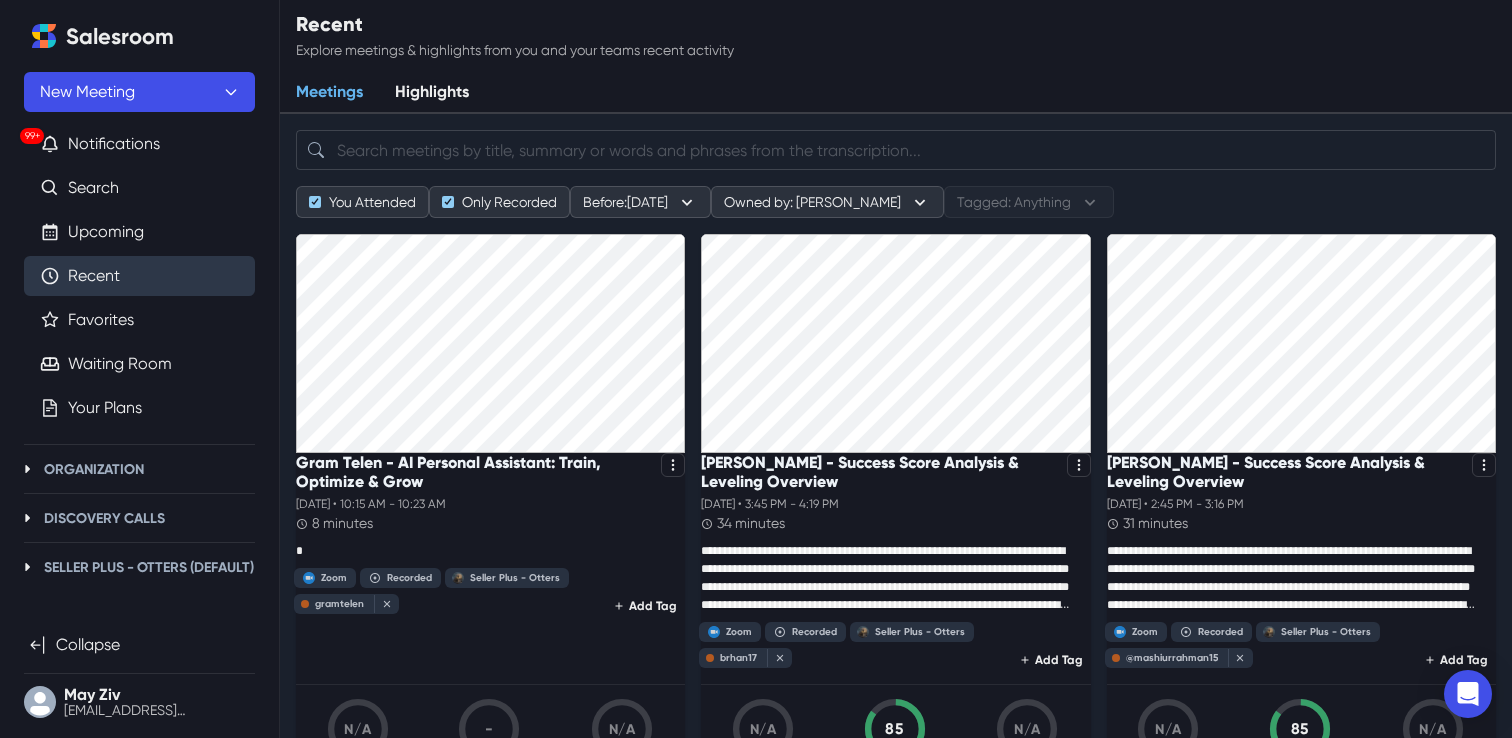 scroll, scrollTop: 0, scrollLeft: 0, axis: both 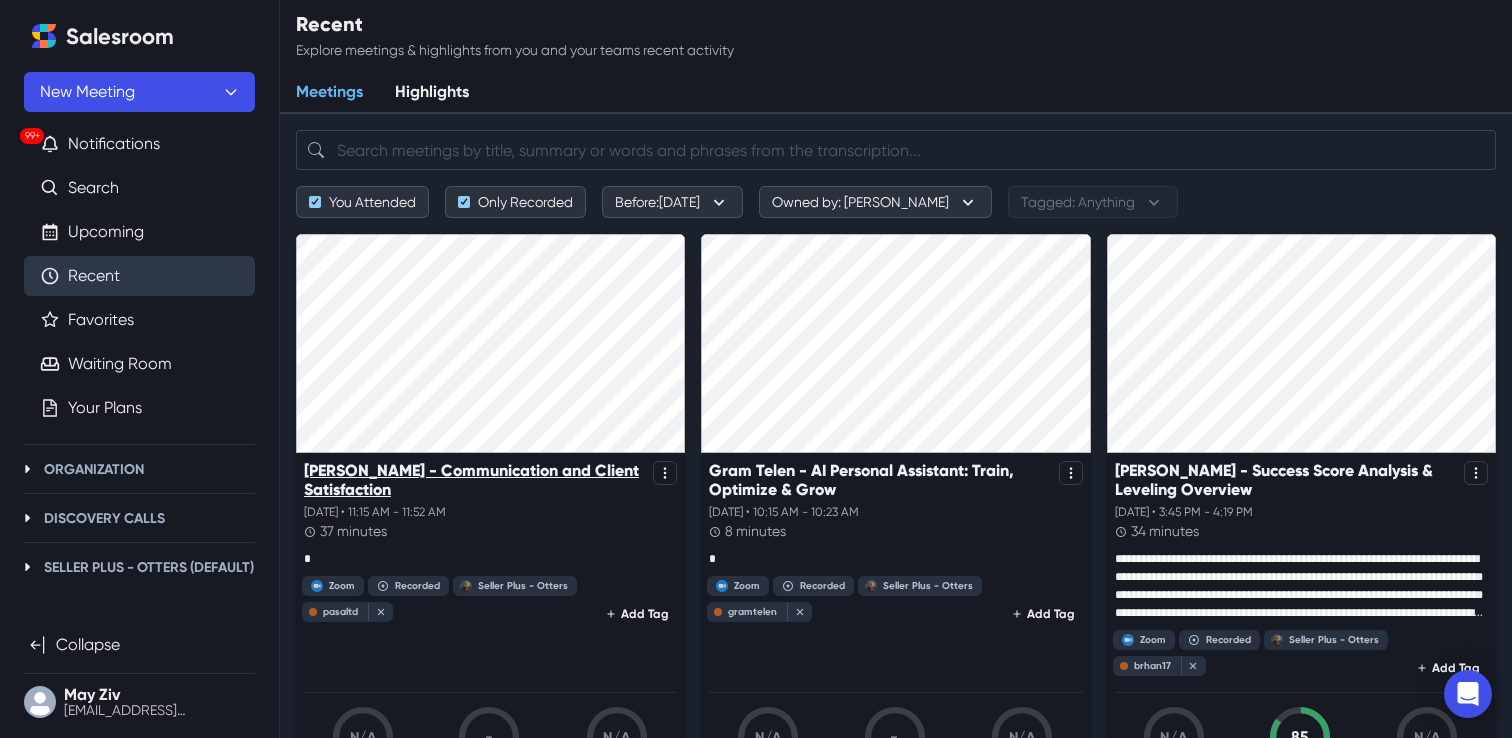 click on "[PERSON_NAME] - Communication and Client Satisfaction" at bounding box center [474, 480] 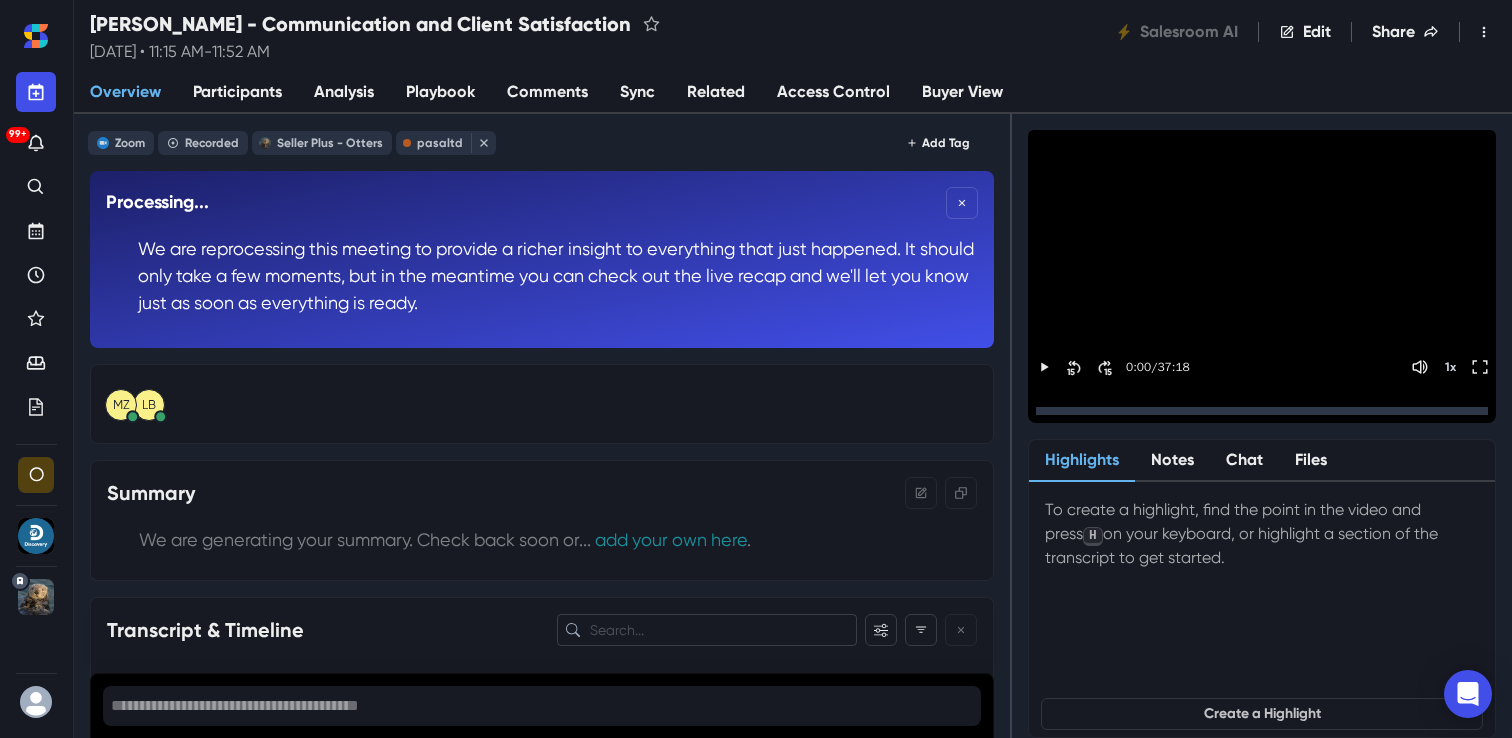 click on "Sync" at bounding box center (637, 93) 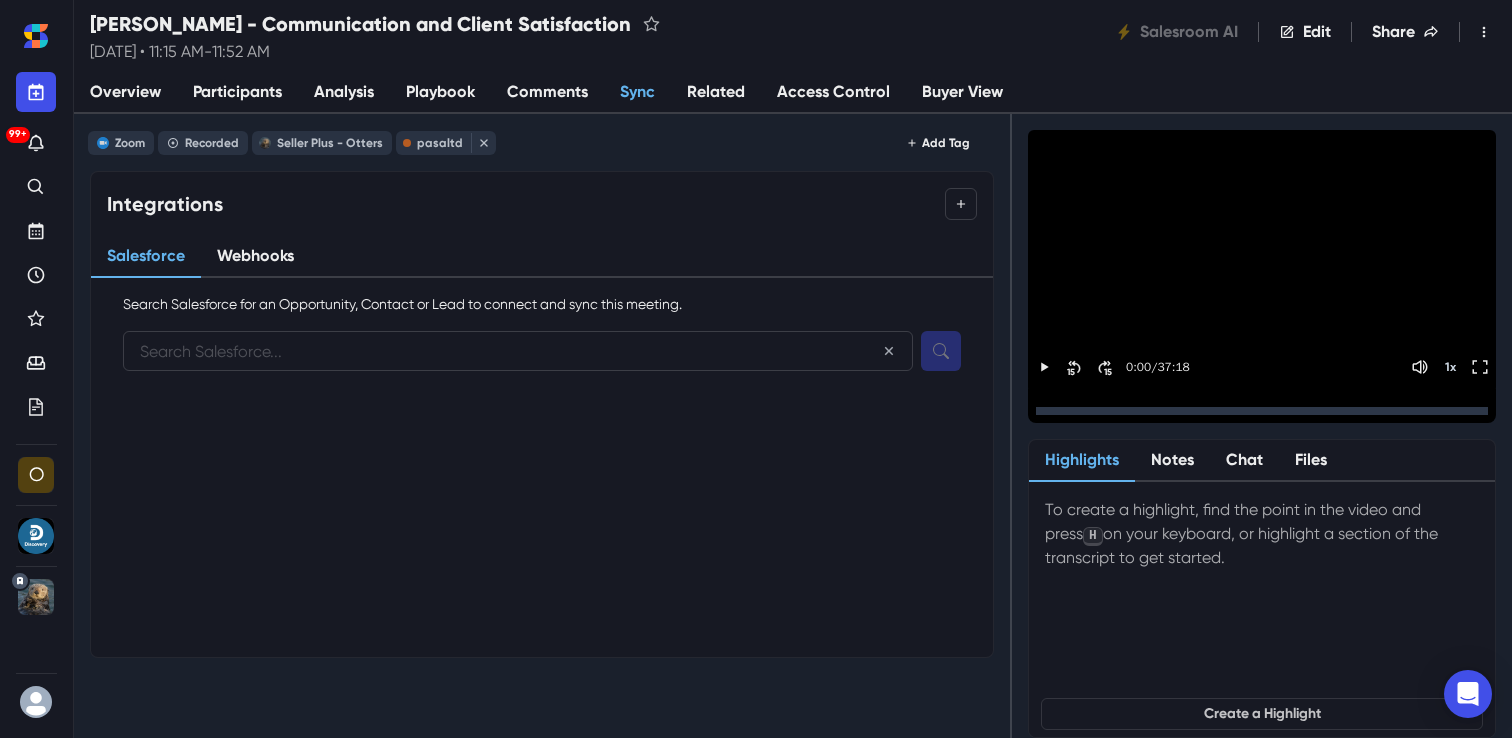 paste on "[EMAIL_ADDRESS][DOMAIN_NAME]" 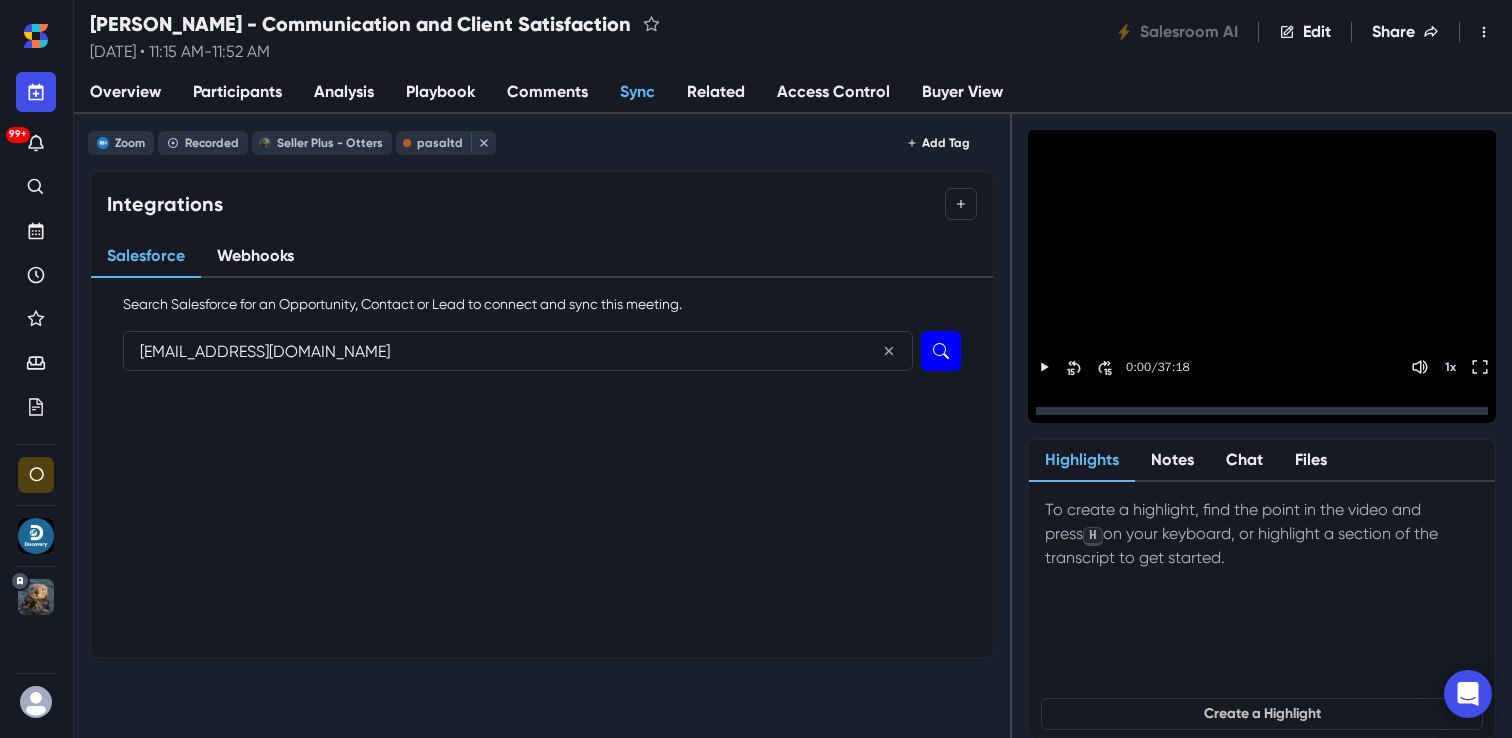 type on "[EMAIL_ADDRESS][DOMAIN_NAME]" 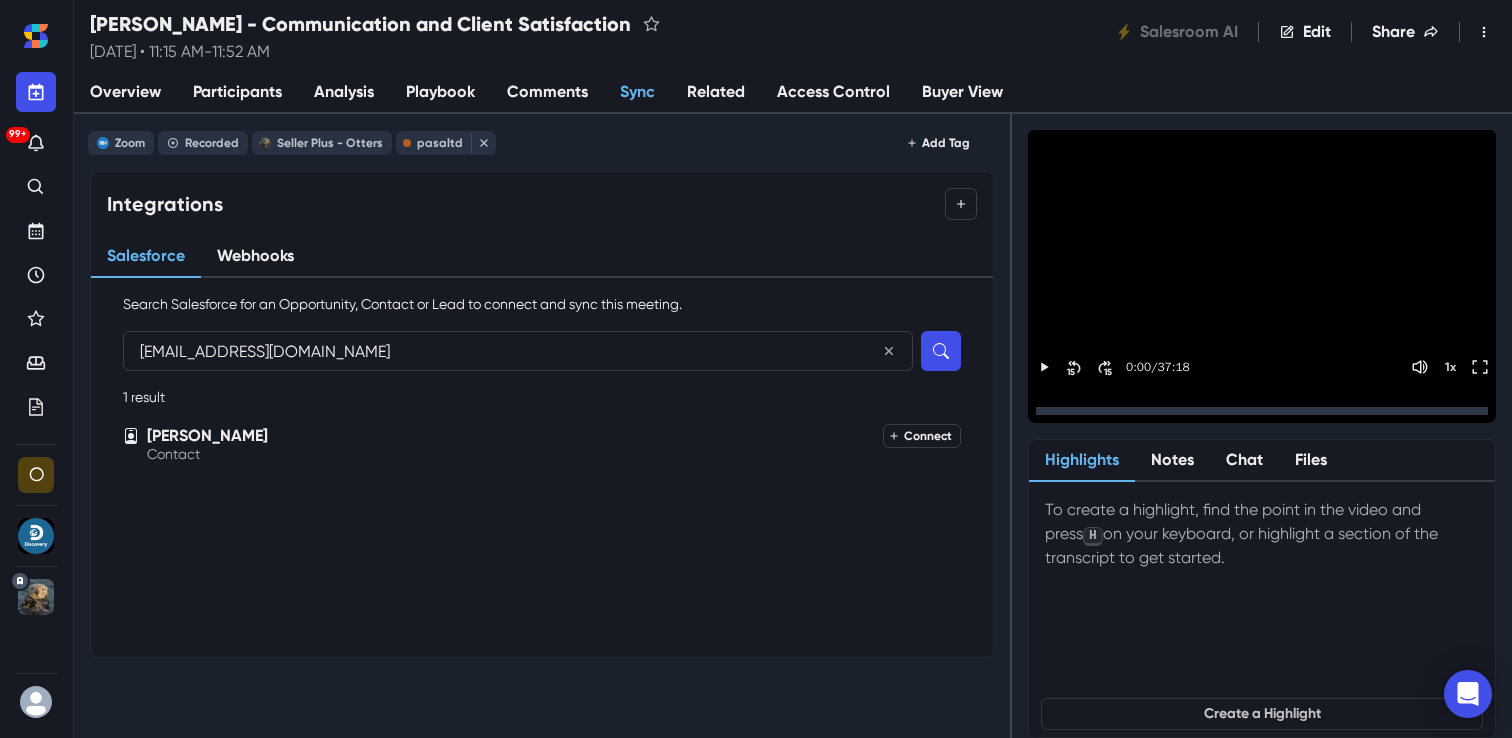 click on "Connect" at bounding box center [922, 436] 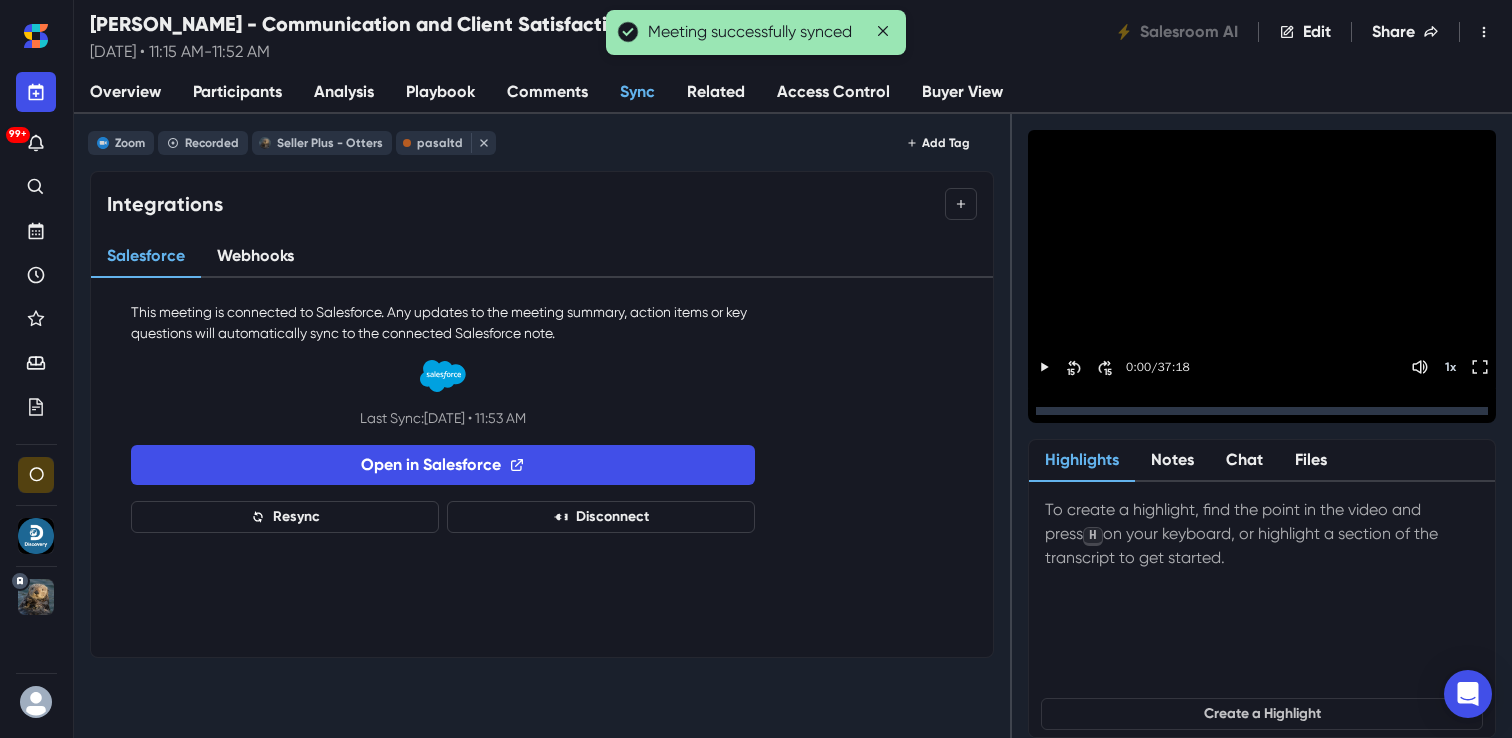 click on "Overview" at bounding box center [125, 93] 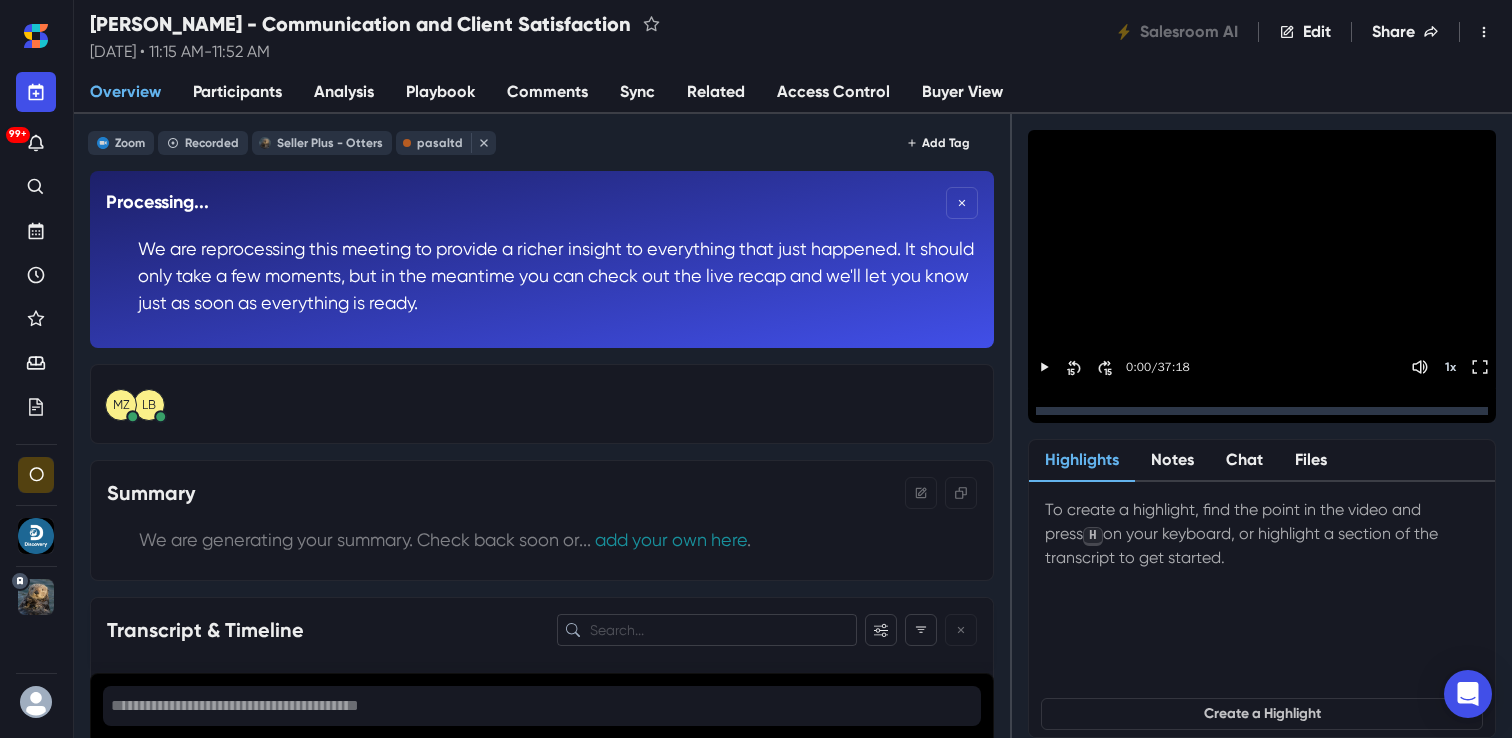 click on "Participants" at bounding box center (237, 93) 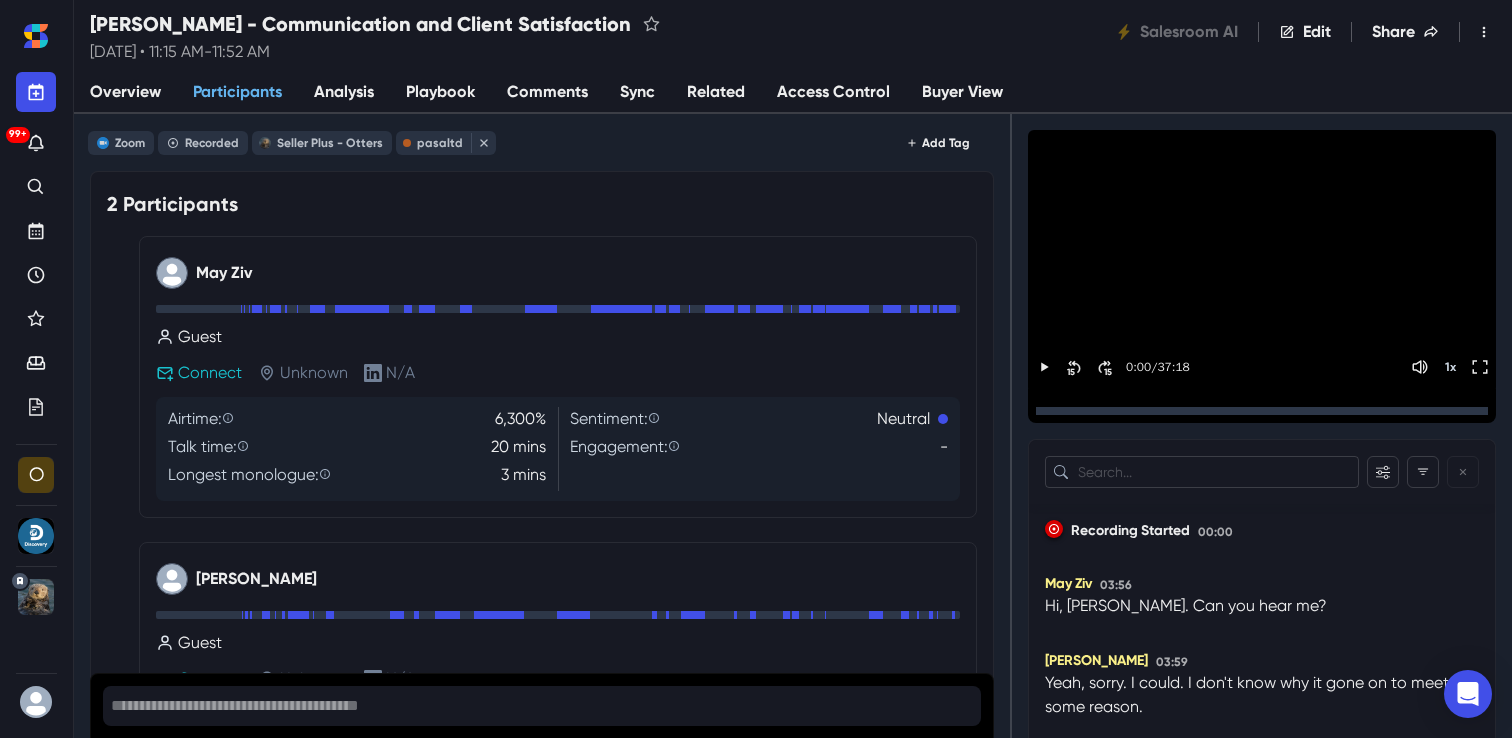 click on "Analysis" at bounding box center (344, 92) 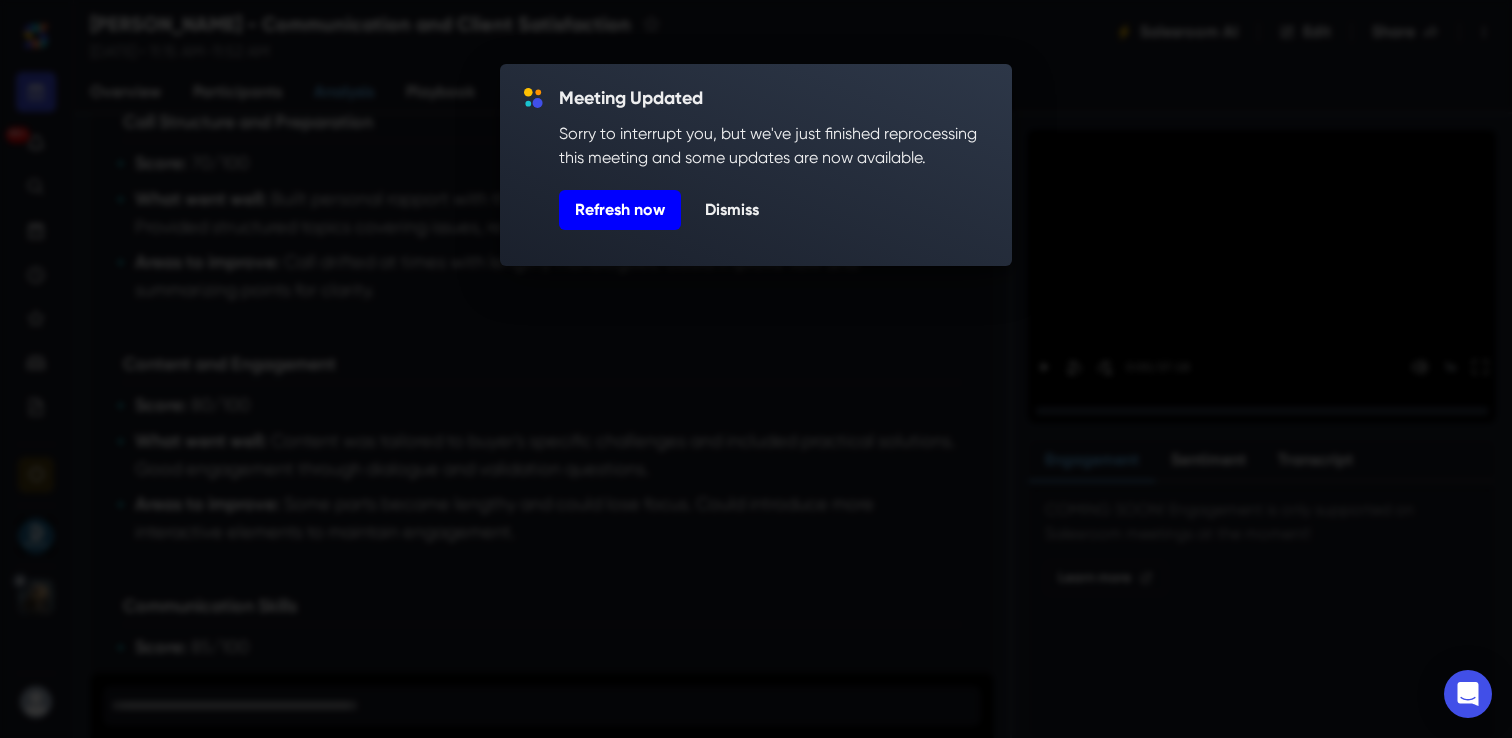 scroll, scrollTop: 652, scrollLeft: 0, axis: vertical 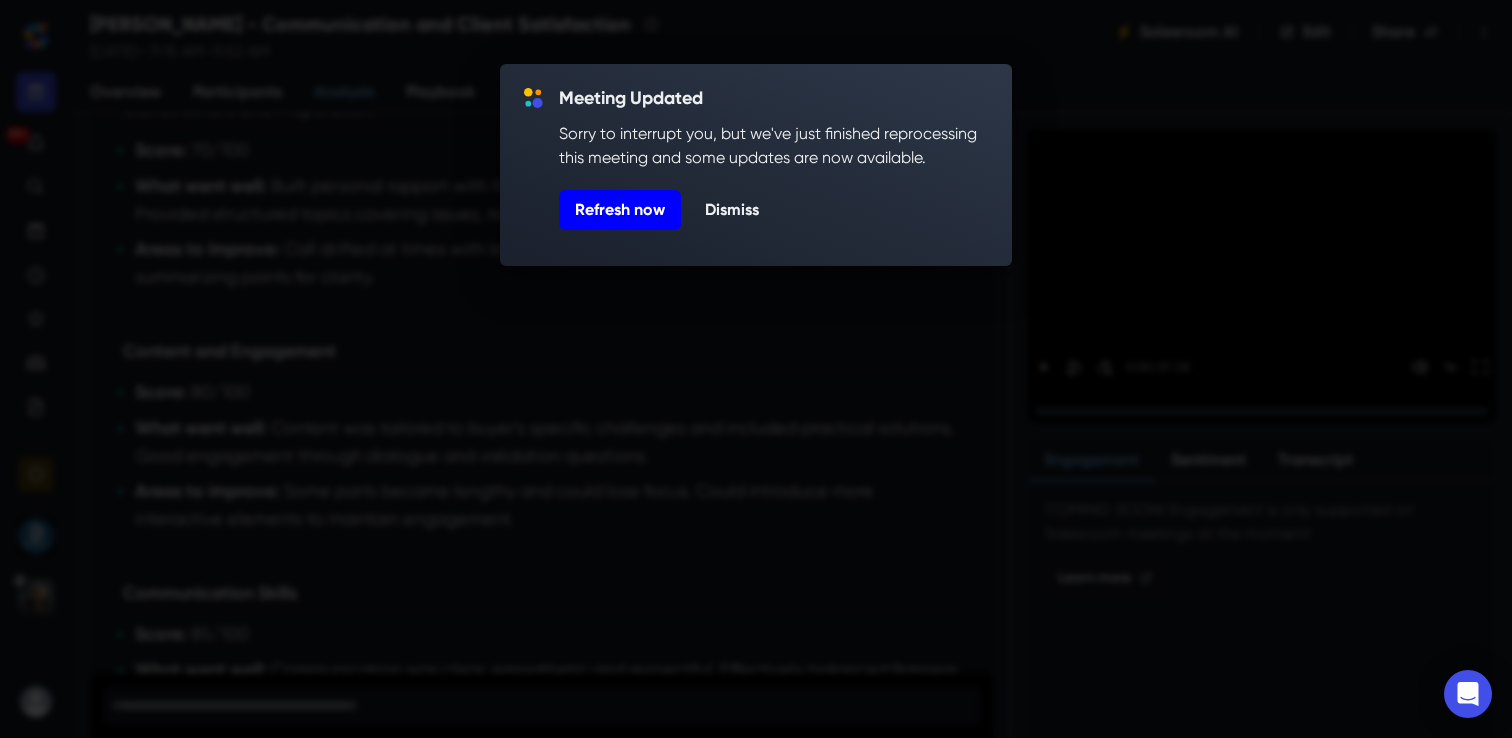click on "Refresh now" at bounding box center [620, 210] 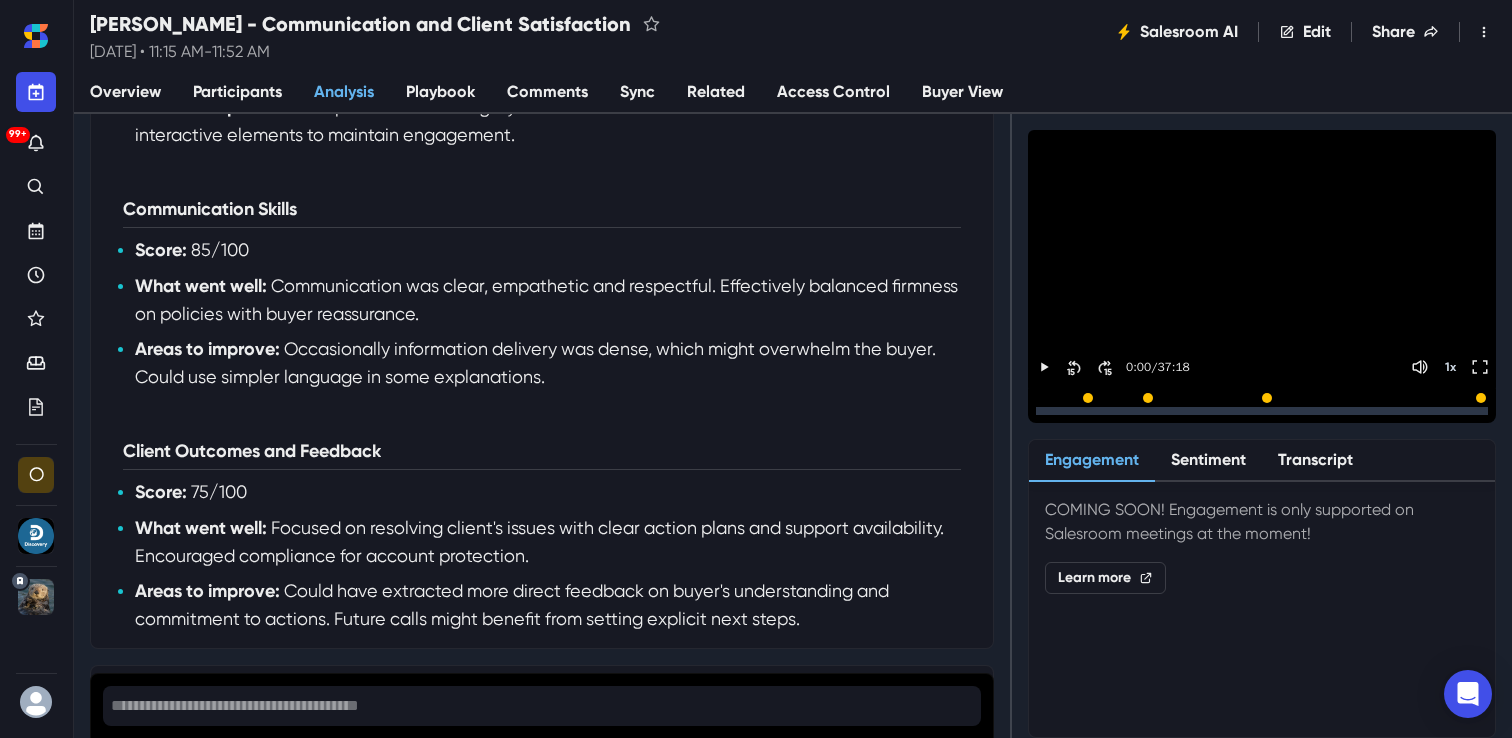 scroll, scrollTop: 1021, scrollLeft: 0, axis: vertical 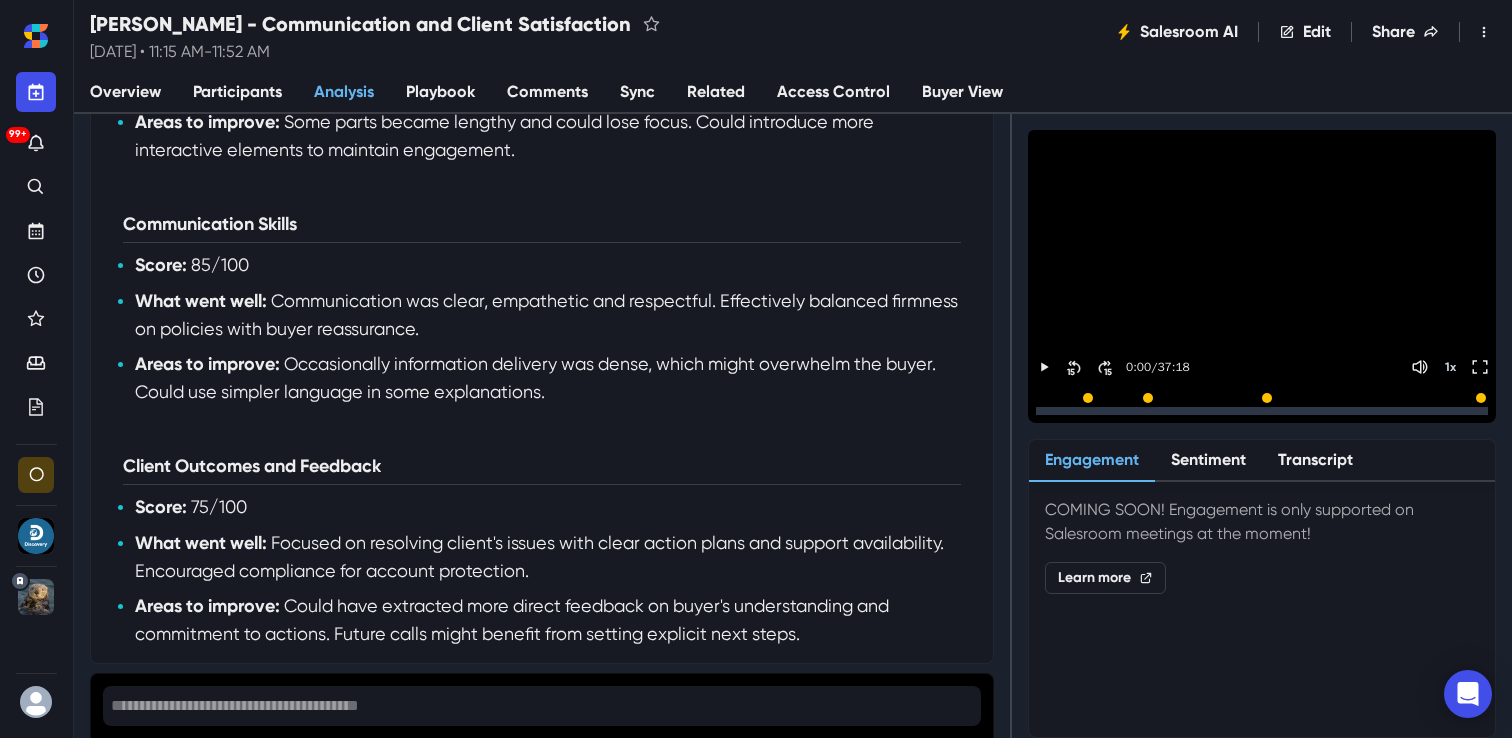 click on "Areas to improve:   Occasionally information delivery was dense, which might overwhelm the buyer. Could use simpler language in some explanations." at bounding box center [548, 377] 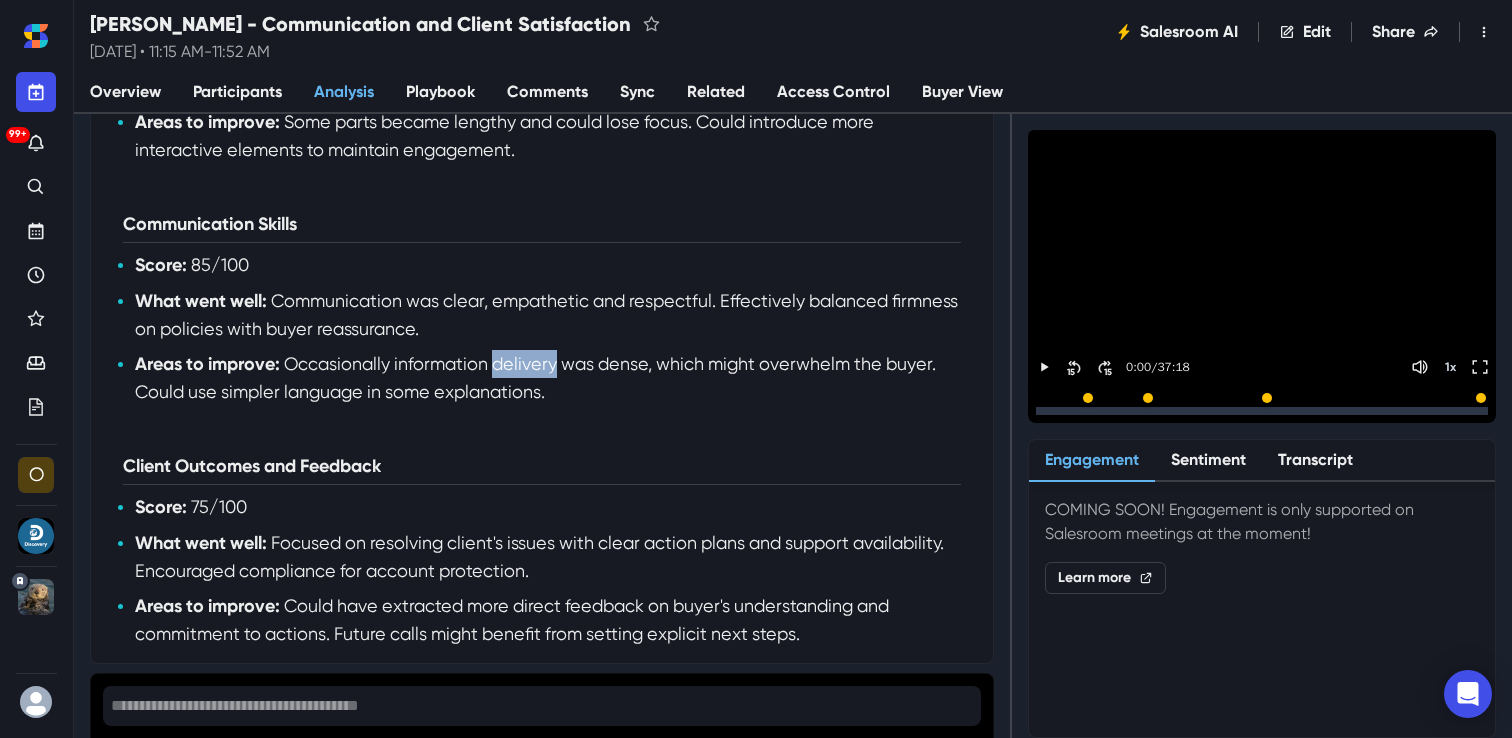 click on "Areas to improve:   Occasionally information delivery was dense, which might overwhelm the buyer. Could use simpler language in some explanations." at bounding box center (548, 377) 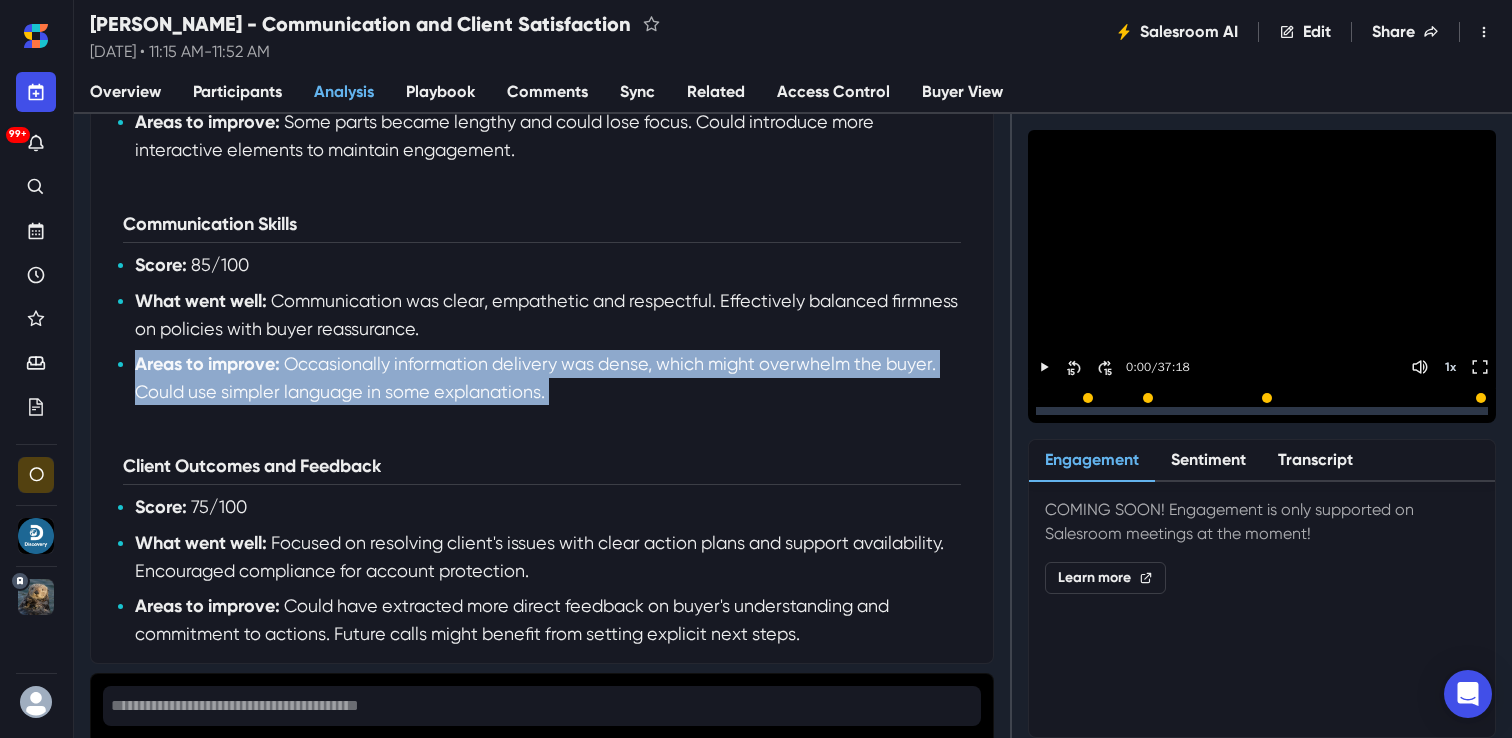 copy on "Areas to improve:   Occasionally information delivery was dense, which might overwhelm the buyer. Could use simpler language in some explanations." 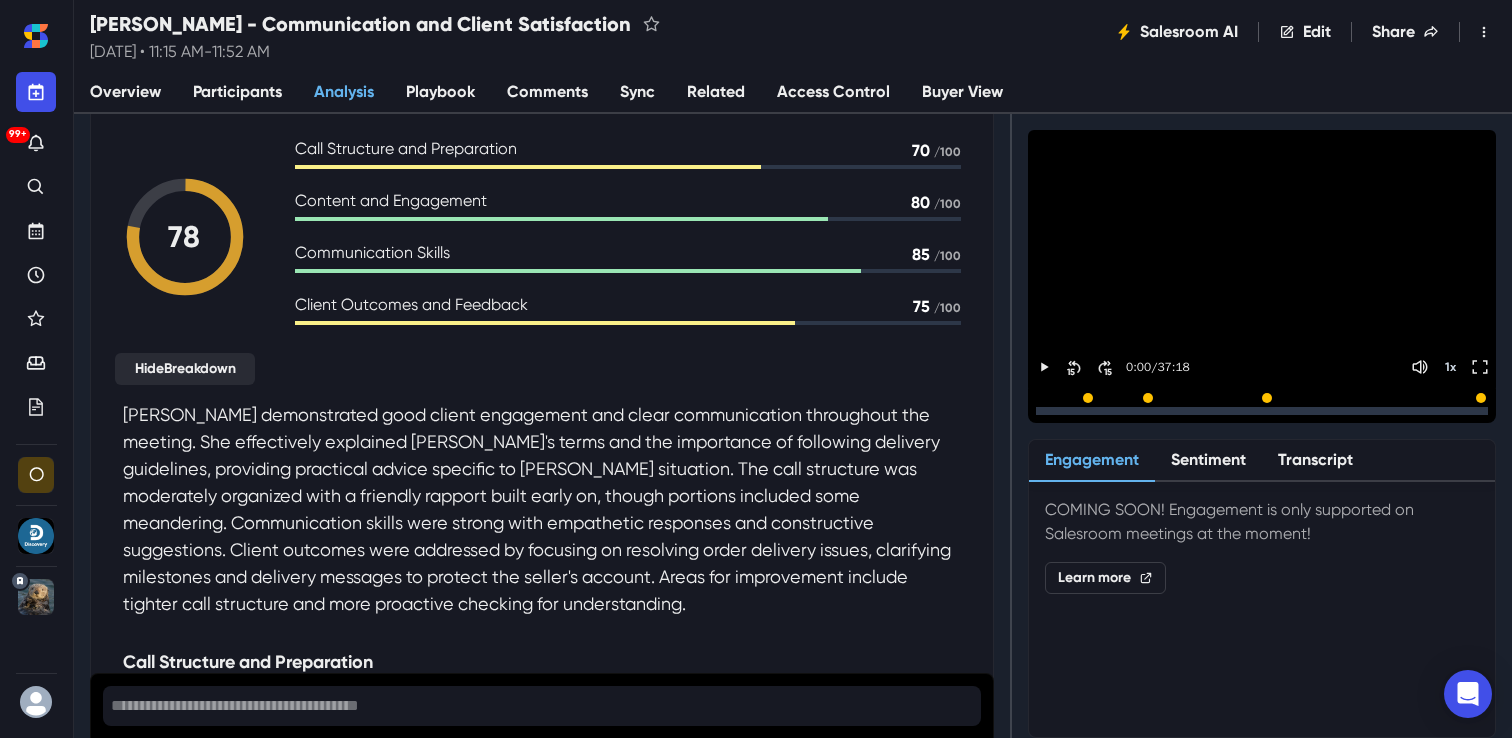 scroll, scrollTop: 0, scrollLeft: 0, axis: both 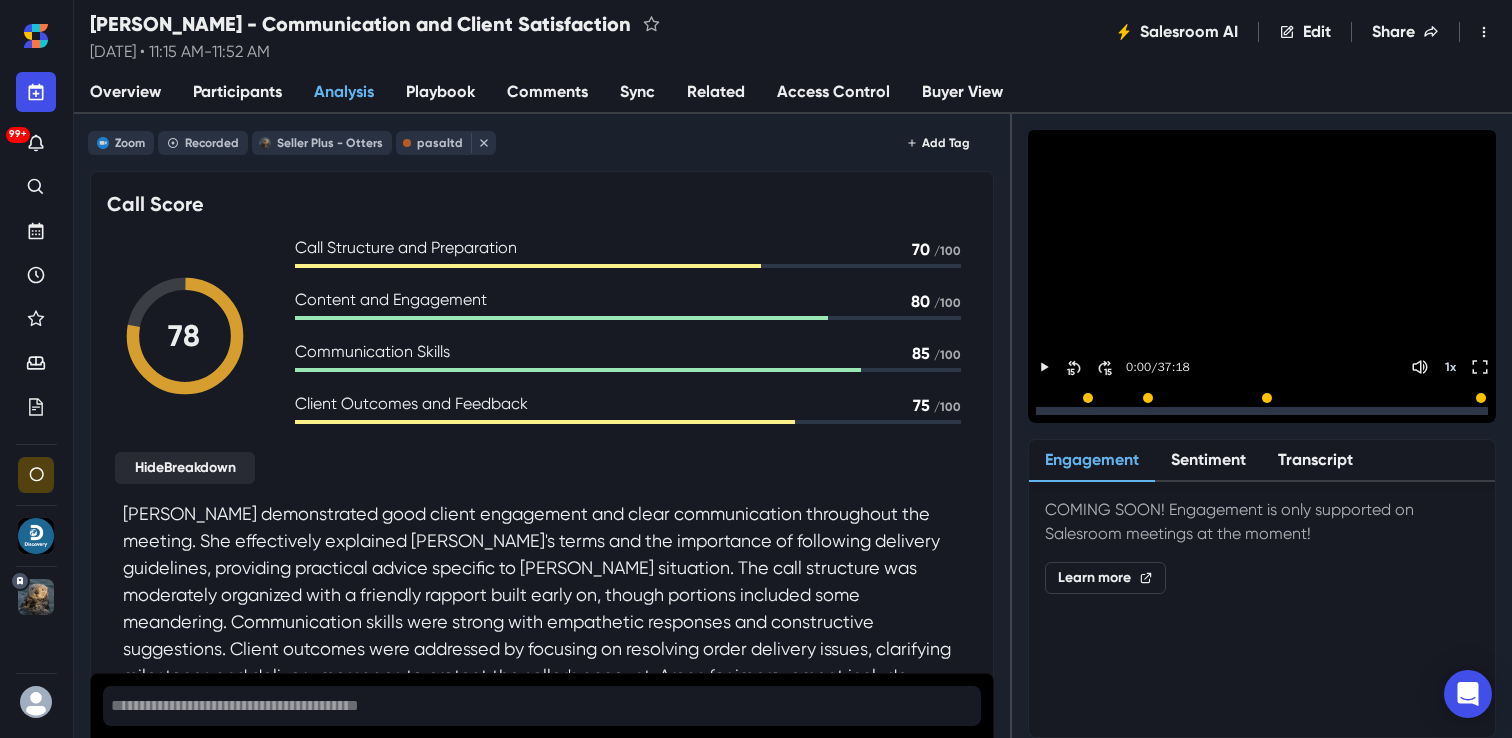 click on "Participants" at bounding box center (237, 92) 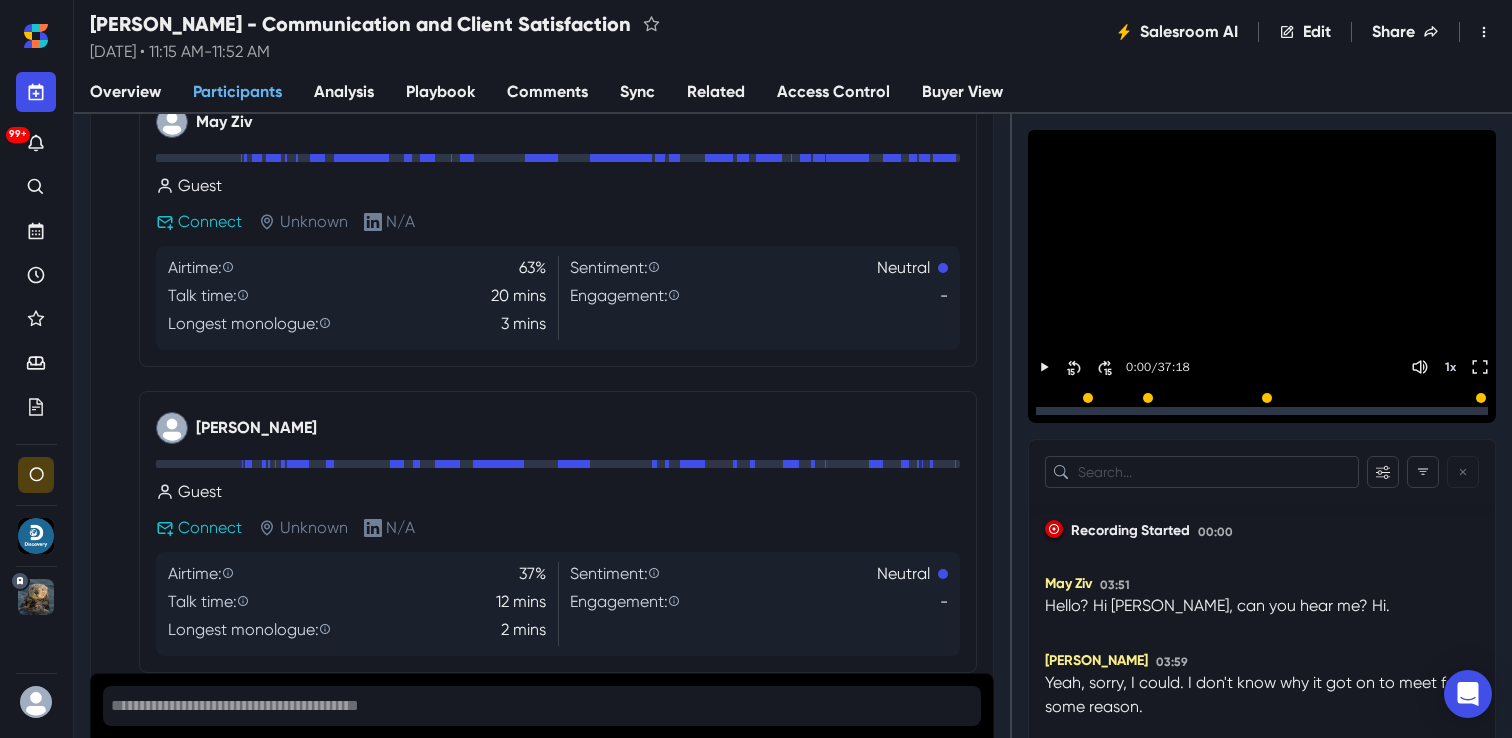 scroll, scrollTop: 0, scrollLeft: 0, axis: both 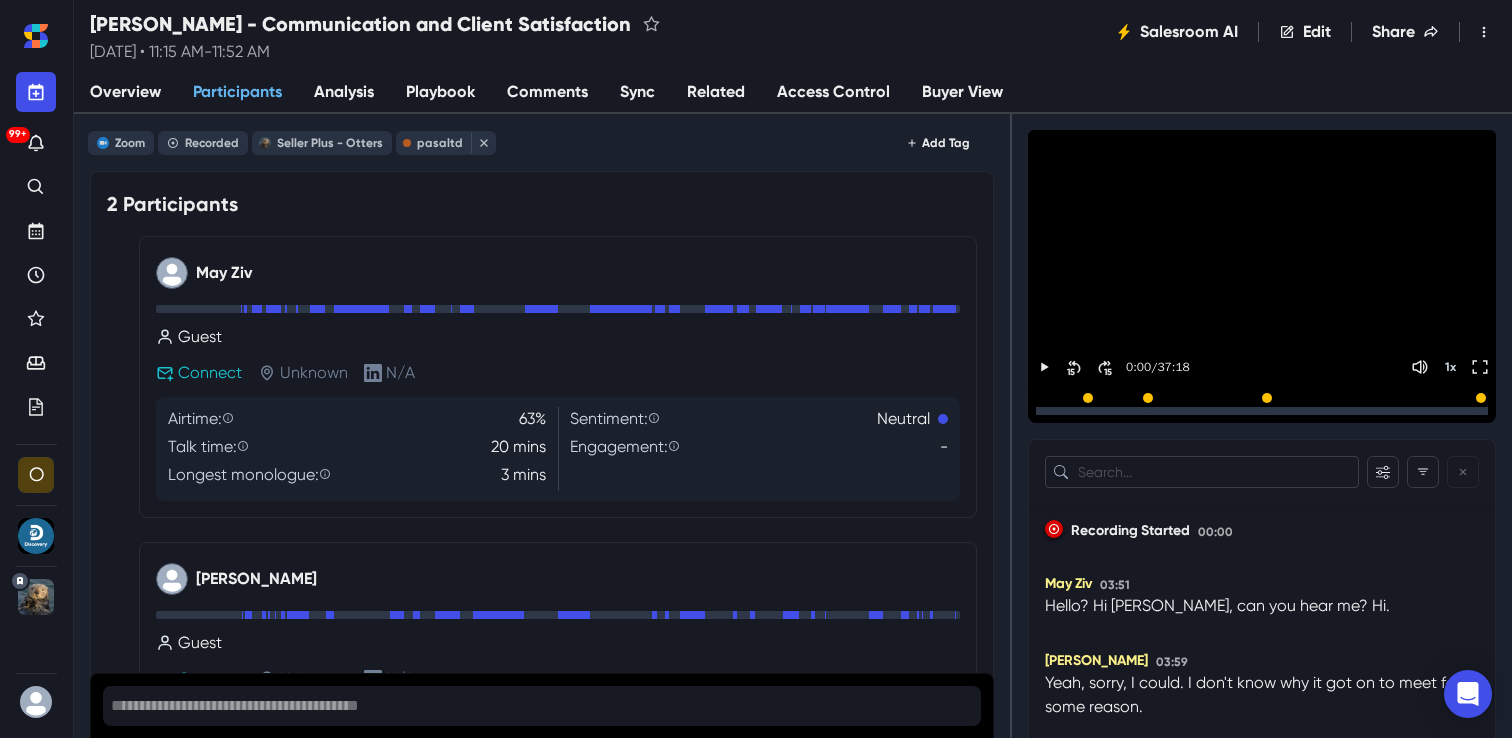 click on "Analysis" at bounding box center (344, 92) 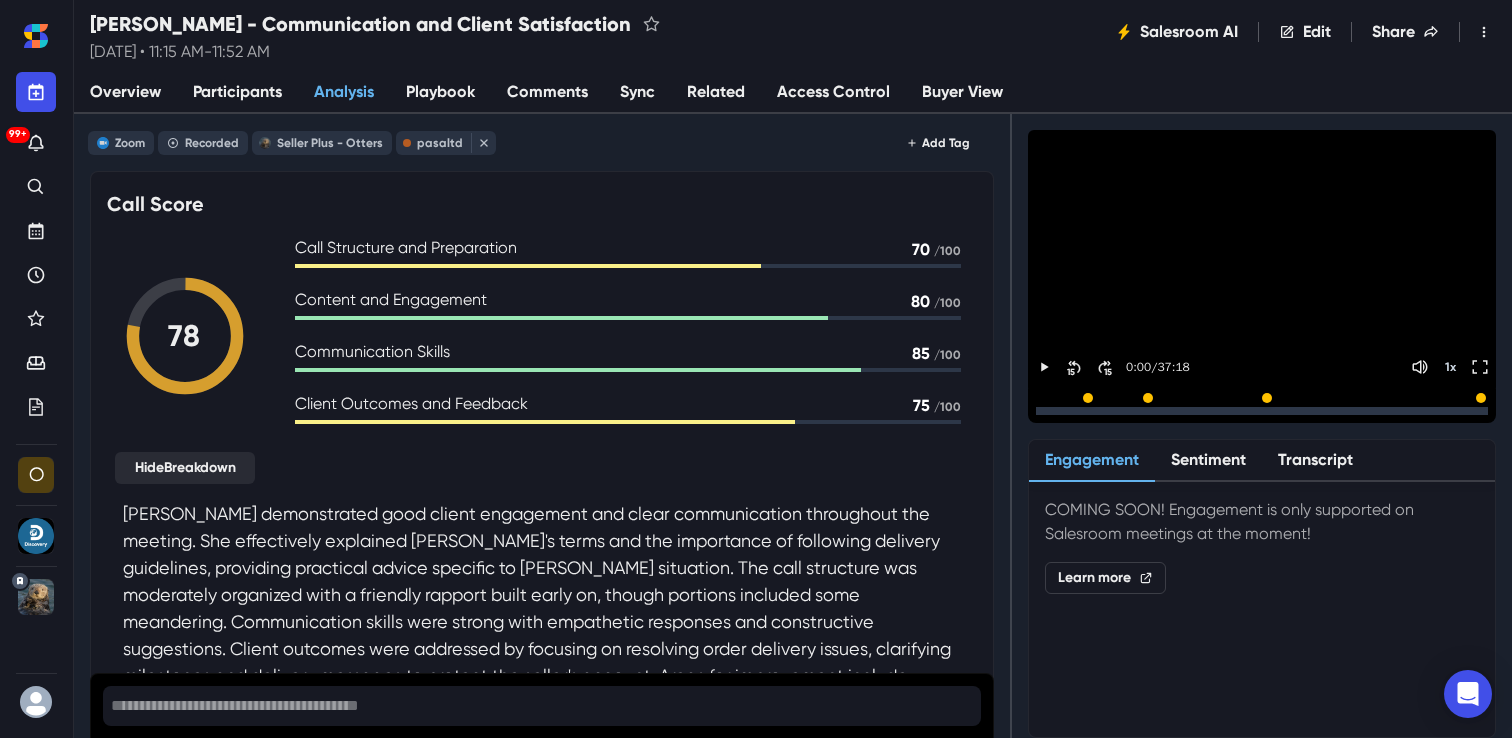 click on "Playbook" at bounding box center (440, 92) 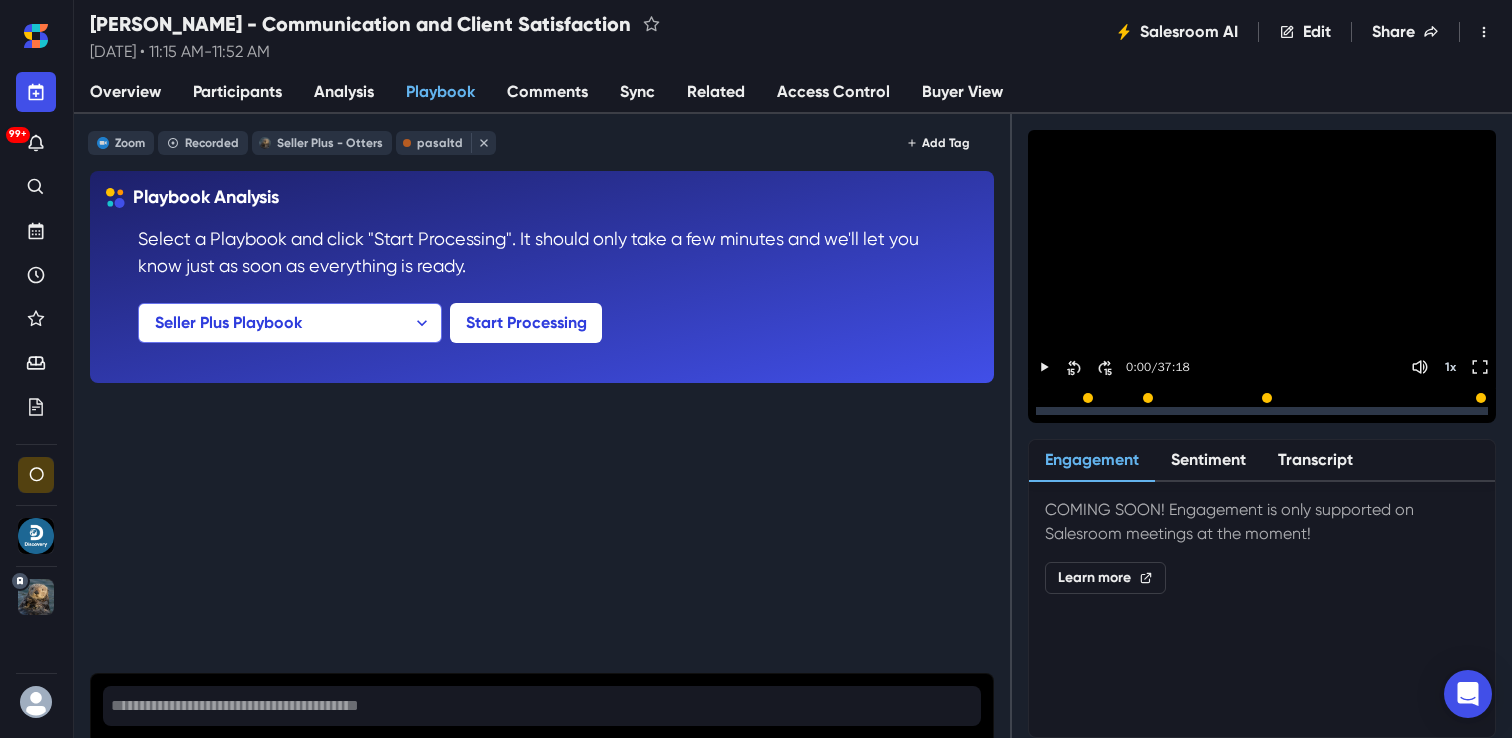 click on "Overview" at bounding box center (125, 92) 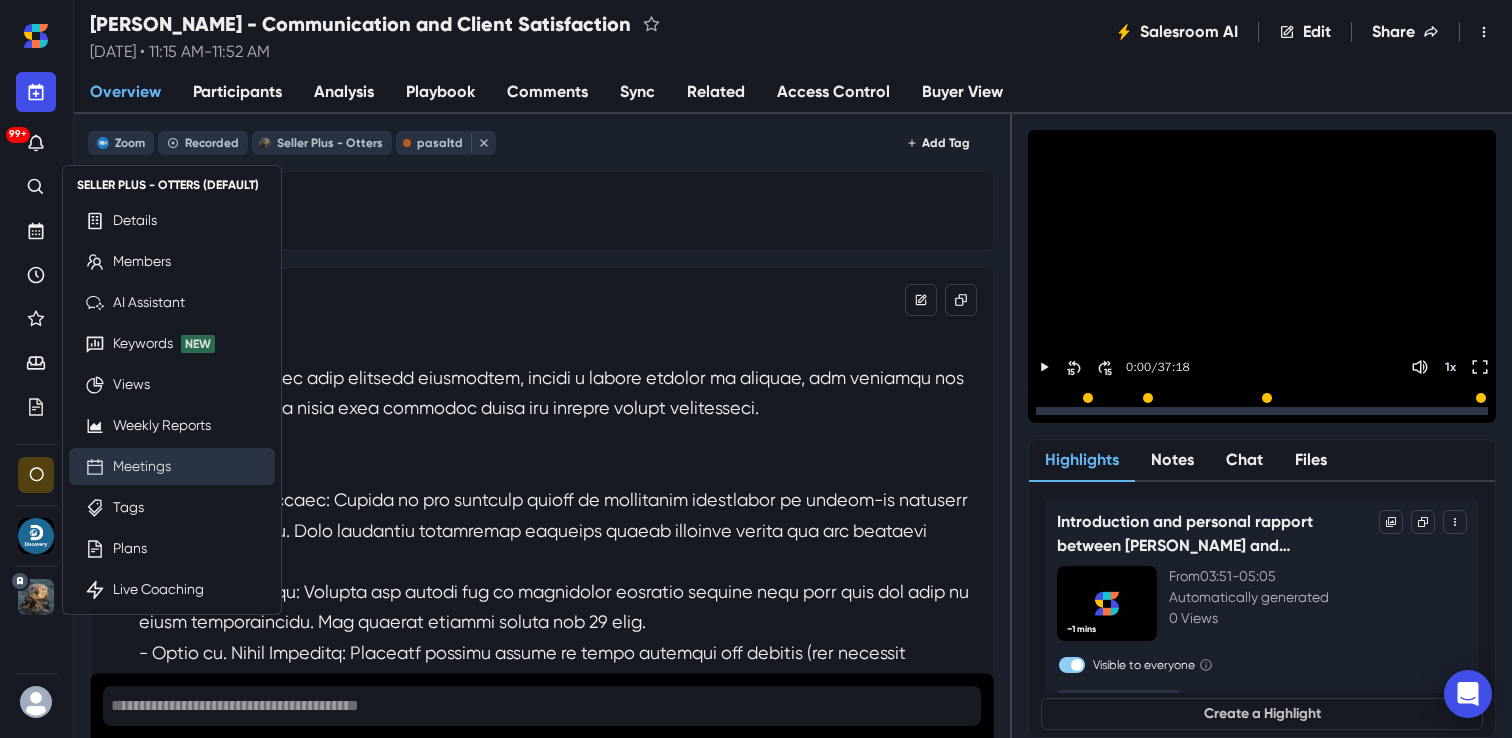 click on "Meetings" at bounding box center (142, 466) 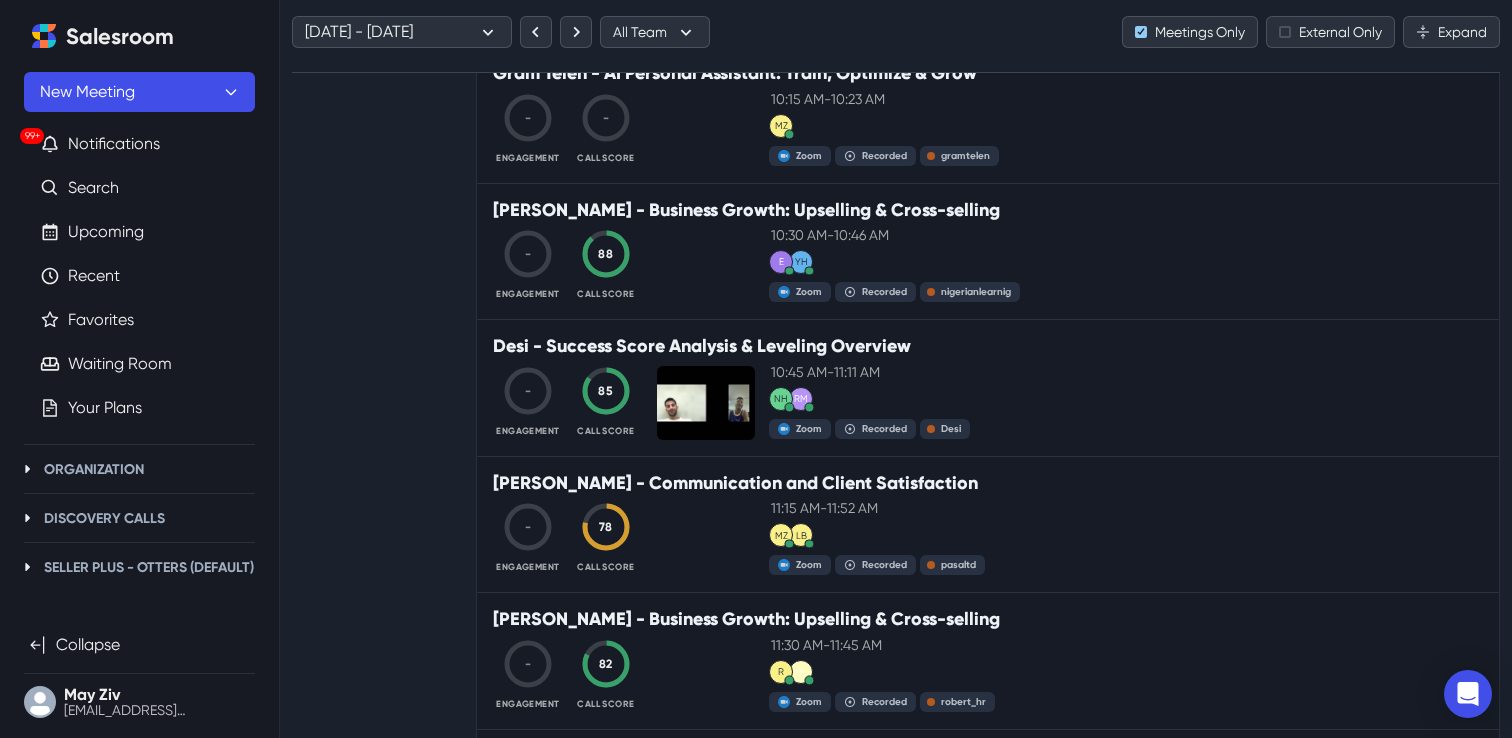 scroll, scrollTop: 10423, scrollLeft: 0, axis: vertical 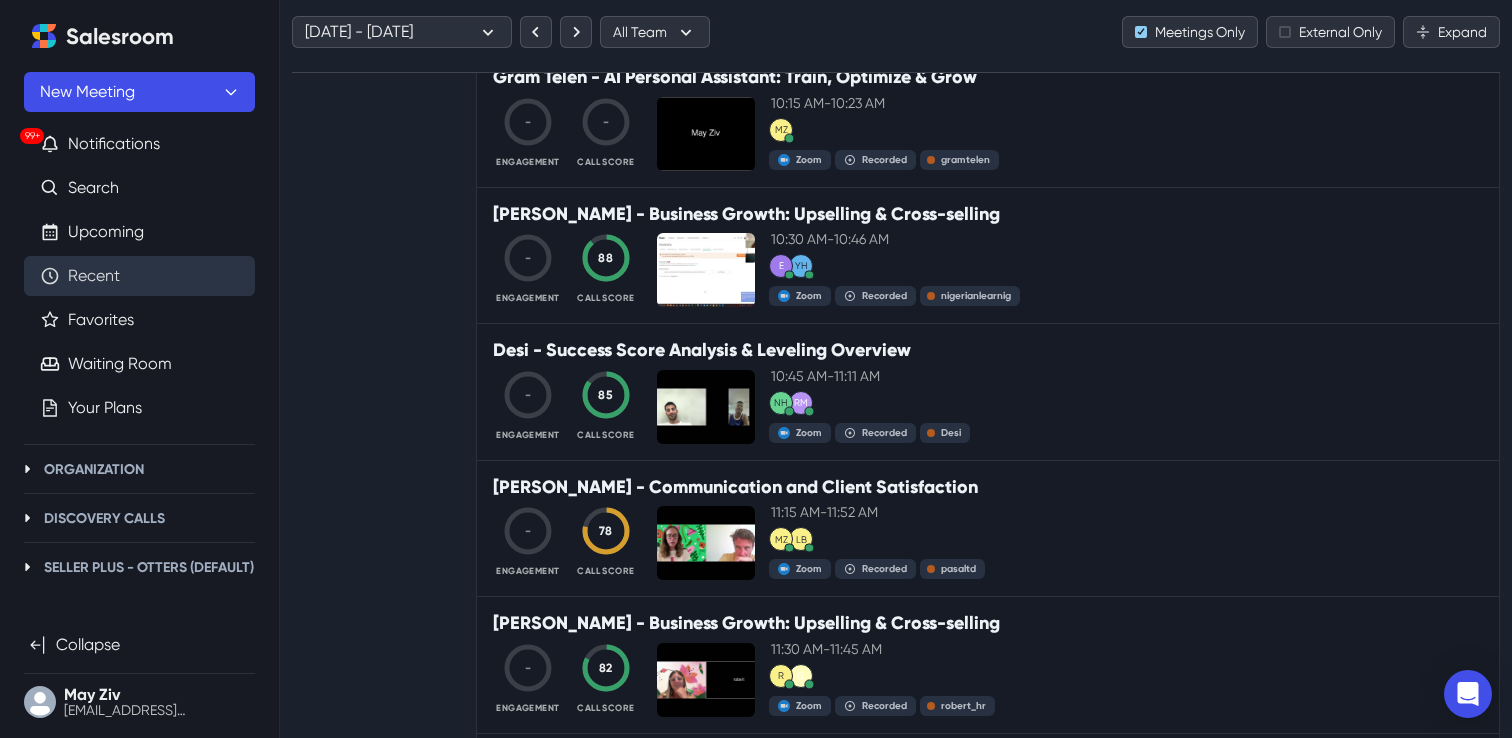 click on "Recent" at bounding box center [94, 276] 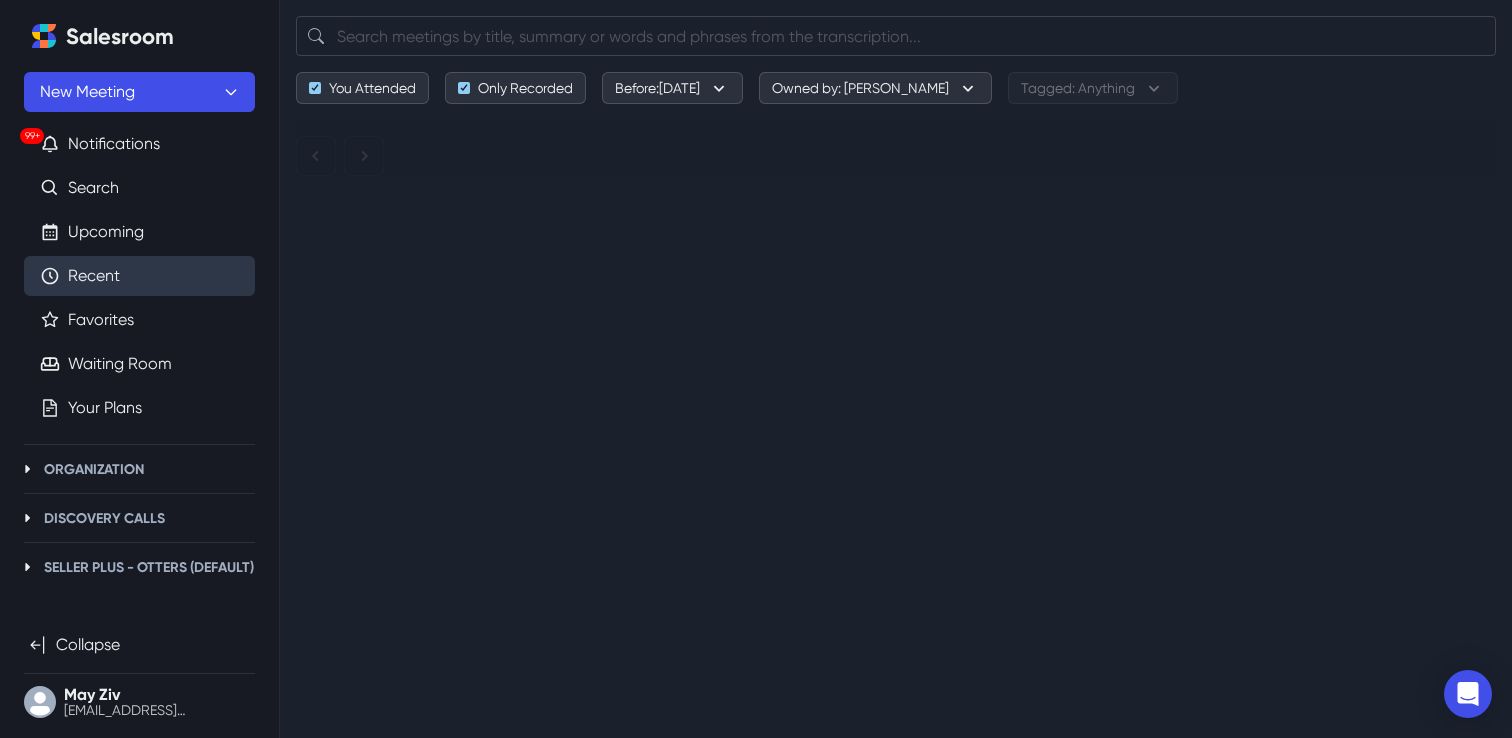 scroll, scrollTop: 0, scrollLeft: 0, axis: both 